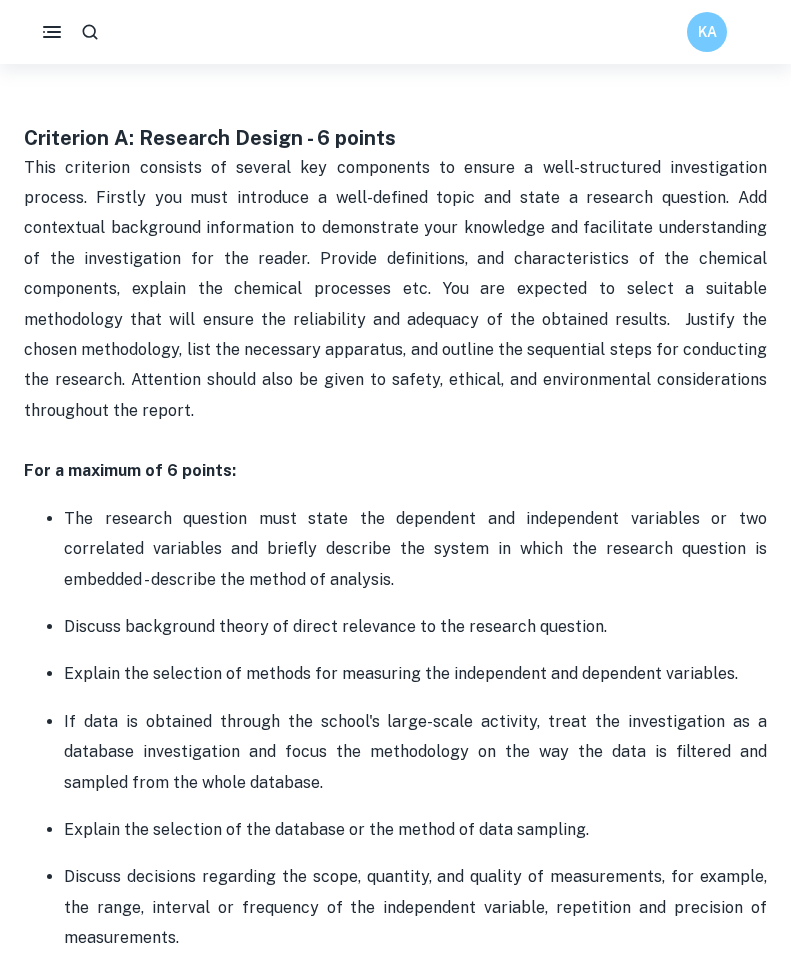 scroll, scrollTop: 1058, scrollLeft: 0, axis: vertical 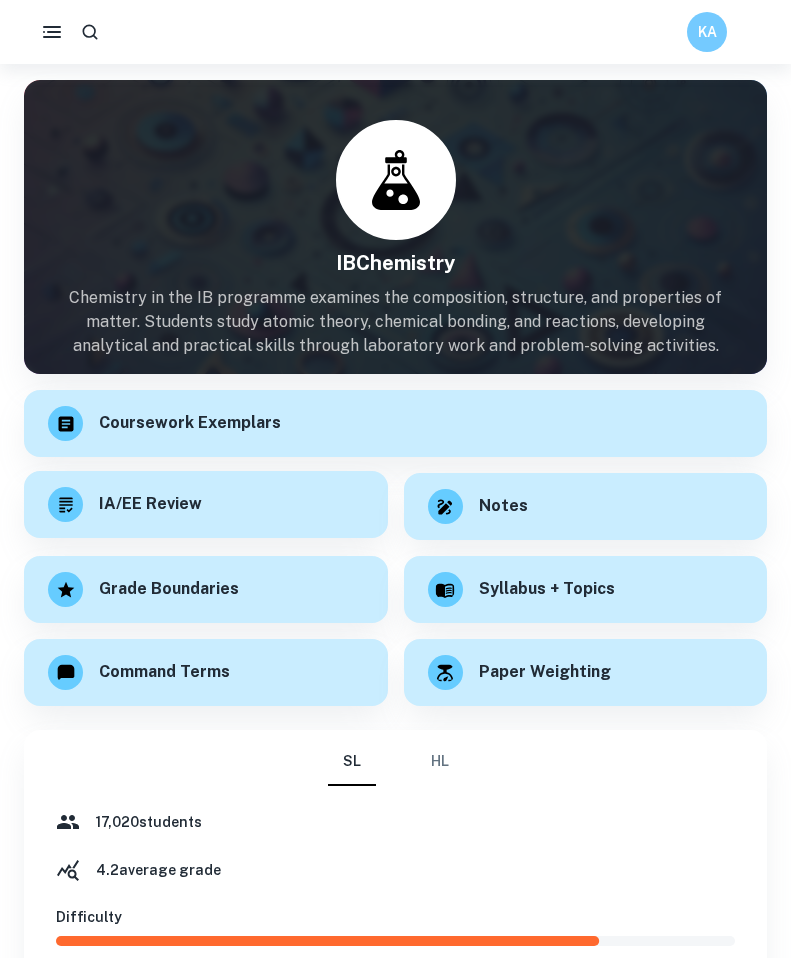 click on "IA/EE Review" at bounding box center [206, 504] 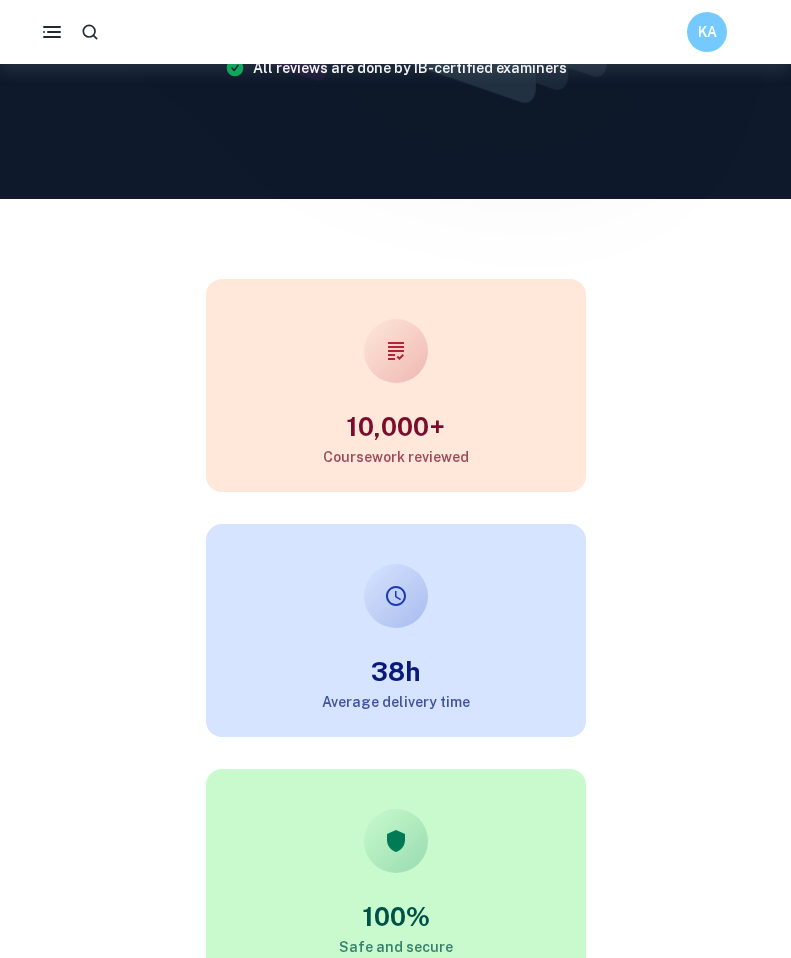 scroll, scrollTop: 0, scrollLeft: 0, axis: both 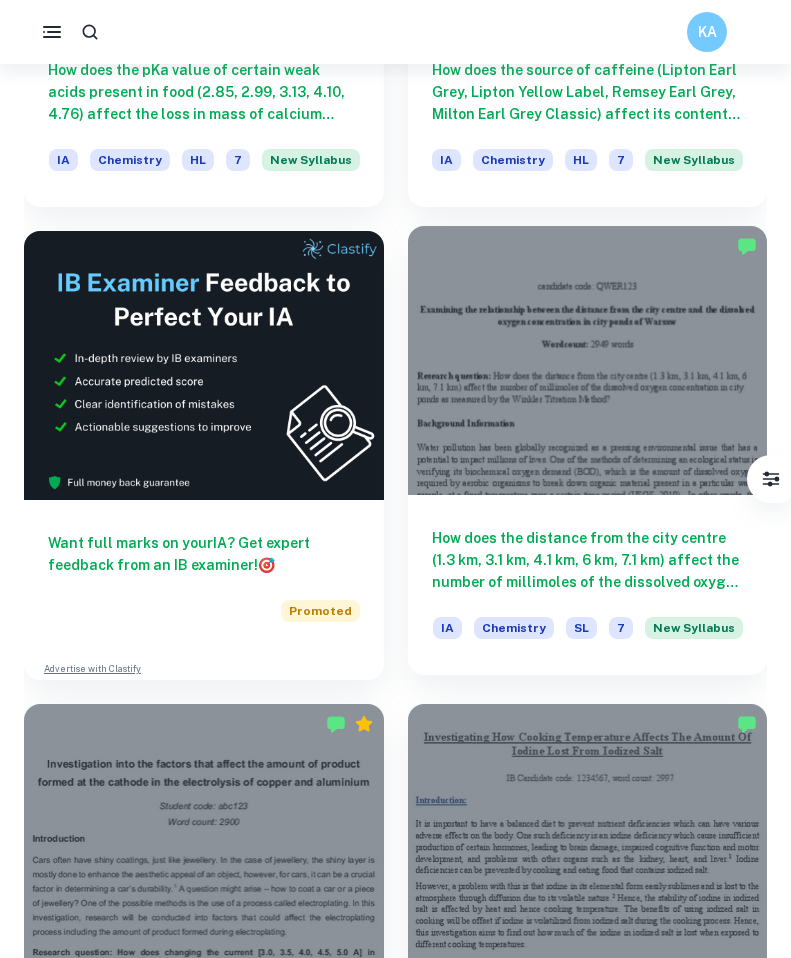 click on "How does the distance from the city centre (1.3 km, 3.1 km, 4.1 km, 6 km, 7.1 km) affect the number of millimoles of the dissolved oxygen concentration in city ponds as measured by the Winkler Titration Method?" at bounding box center (588, 560) 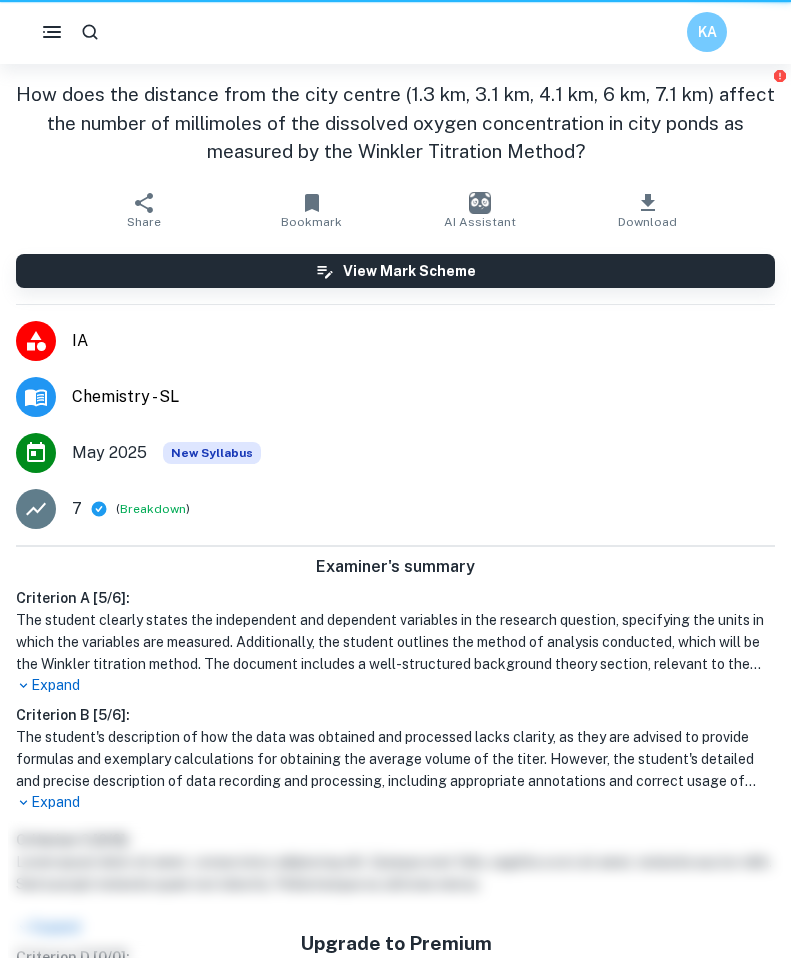 scroll, scrollTop: 0, scrollLeft: 0, axis: both 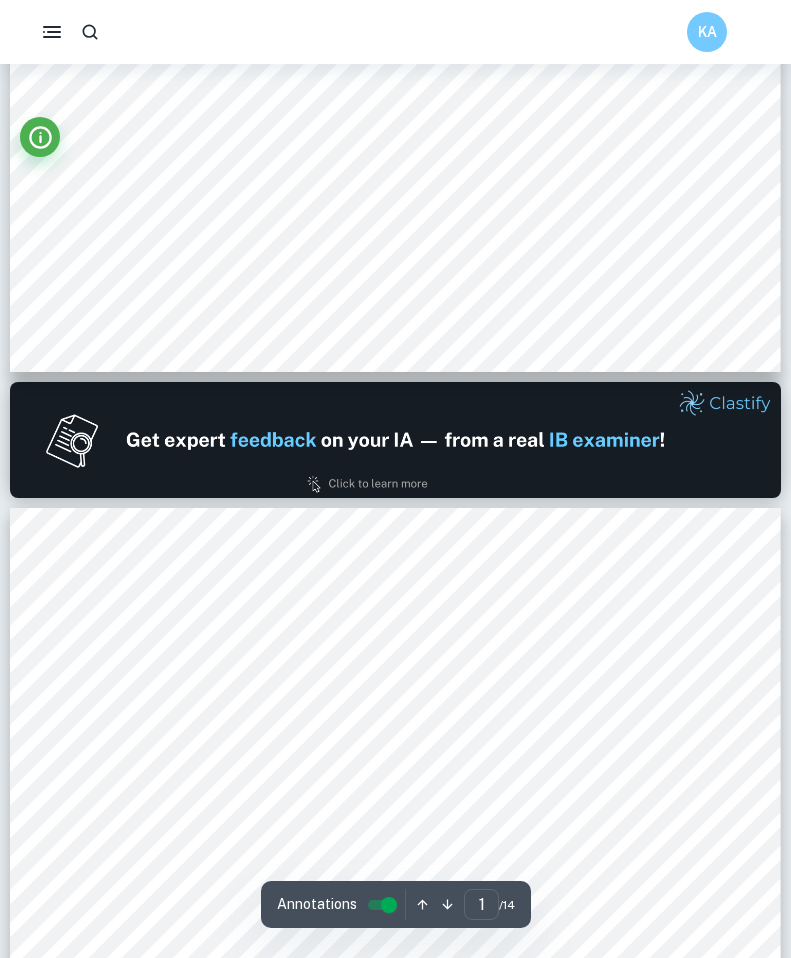type on "2" 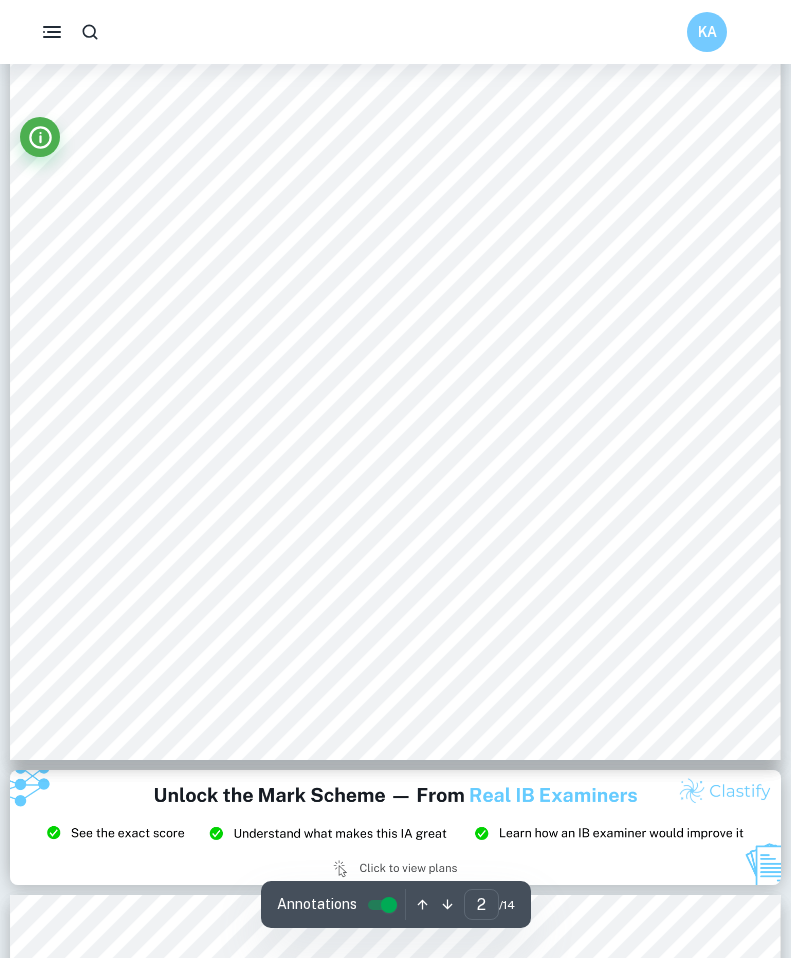 scroll, scrollTop: 1679, scrollLeft: 0, axis: vertical 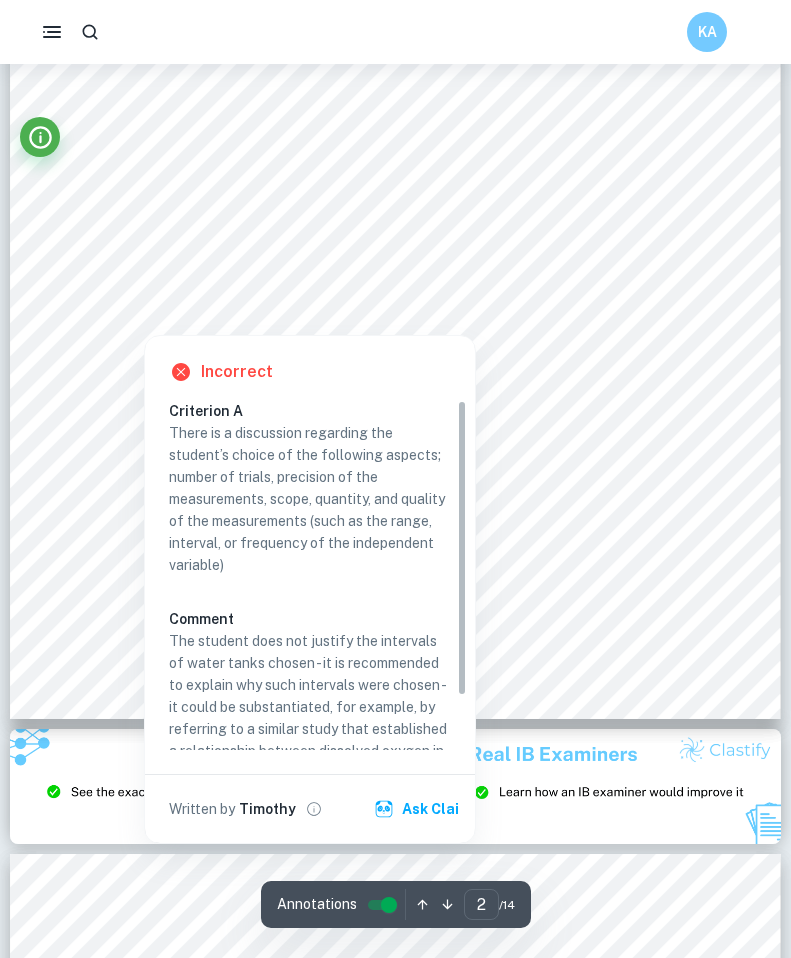 click at bounding box center (395, 220) 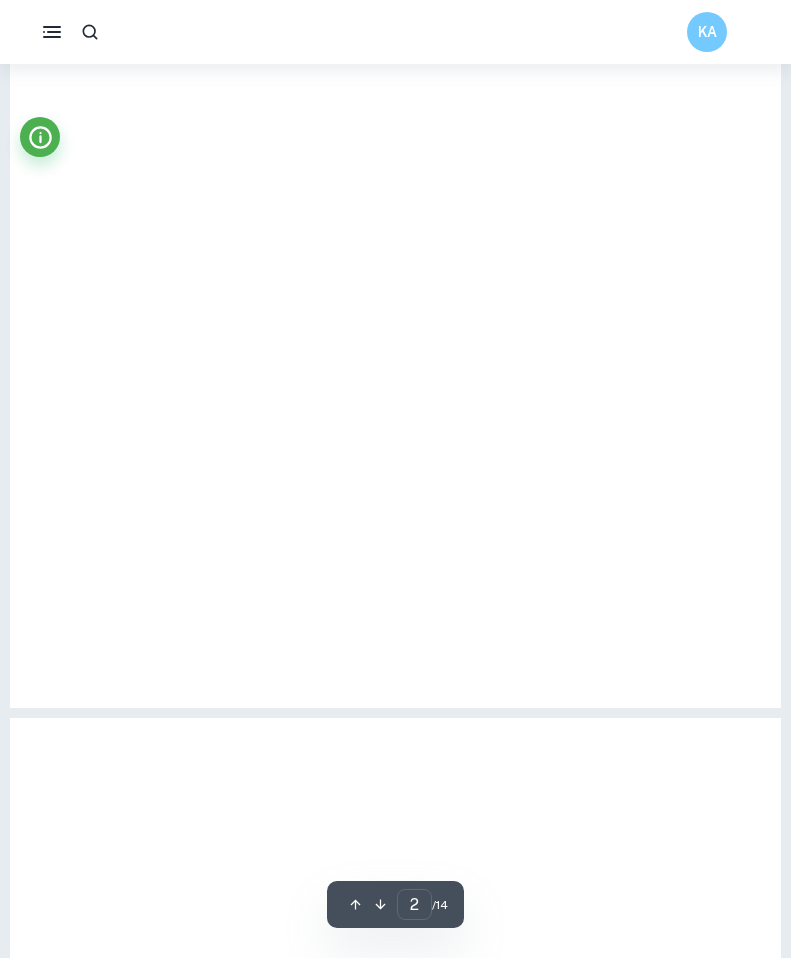 scroll, scrollTop: 1679, scrollLeft: 0, axis: vertical 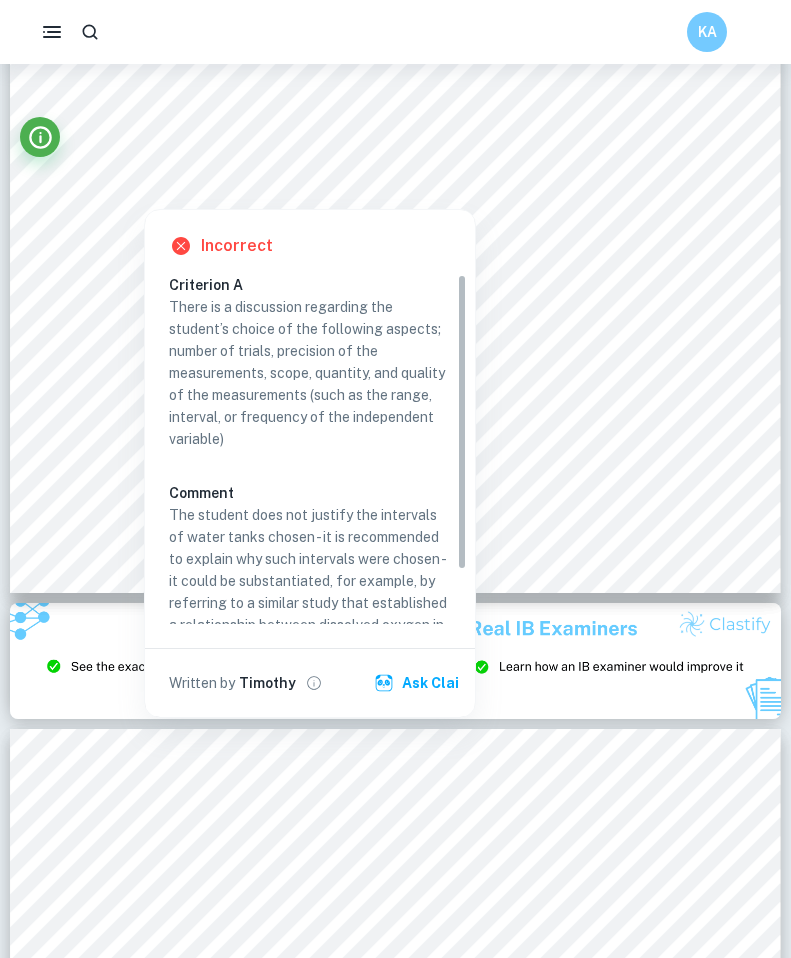 click at bounding box center [395, 113] 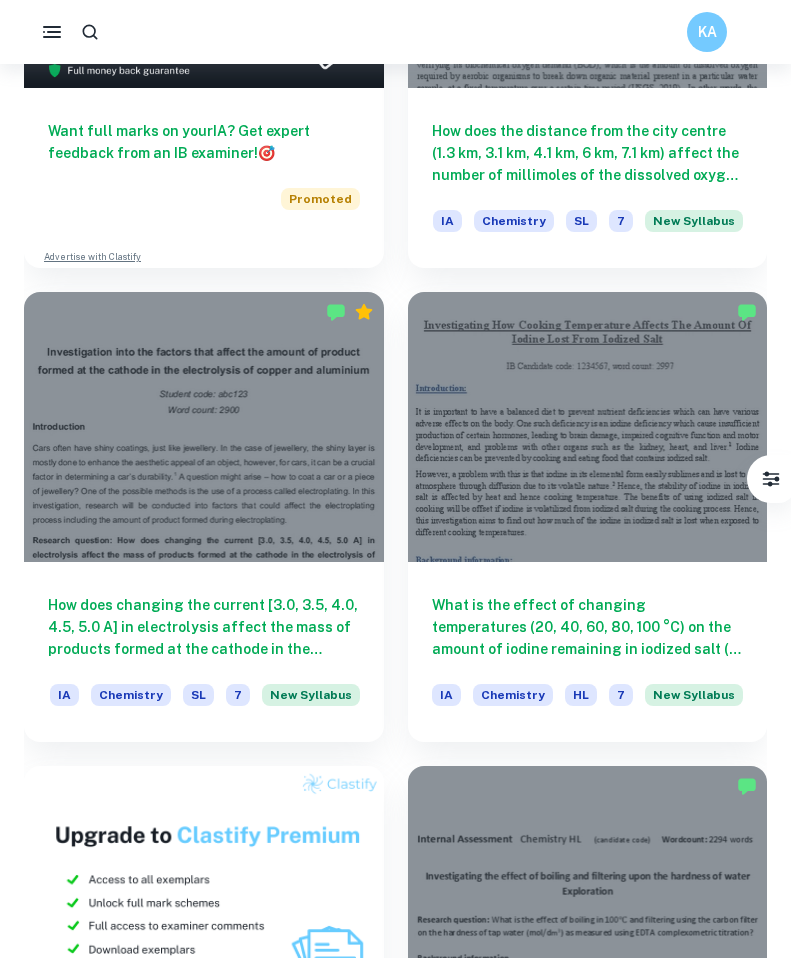 scroll, scrollTop: 1366, scrollLeft: 0, axis: vertical 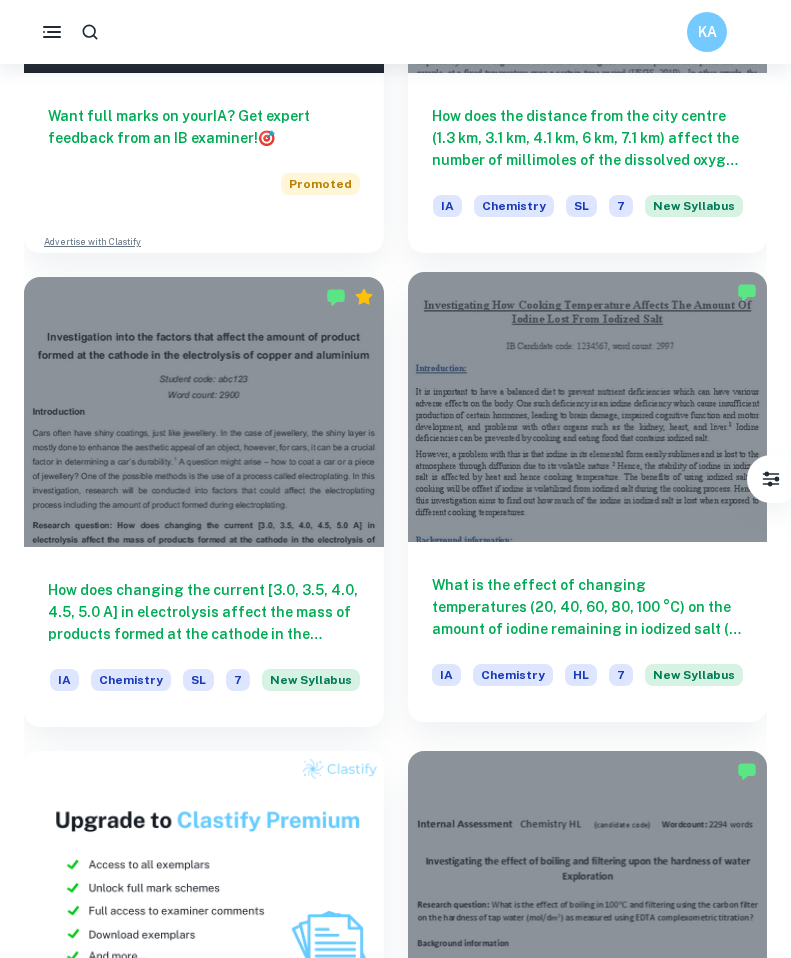 click on "What is the effect of changing temperatures (20, 40, 60, 80, 100 °C) on the amount of iodine remaining in iodized salt (in grams) after exposure to heat during cooking, as measured by an iodometric titration?" at bounding box center [588, 607] 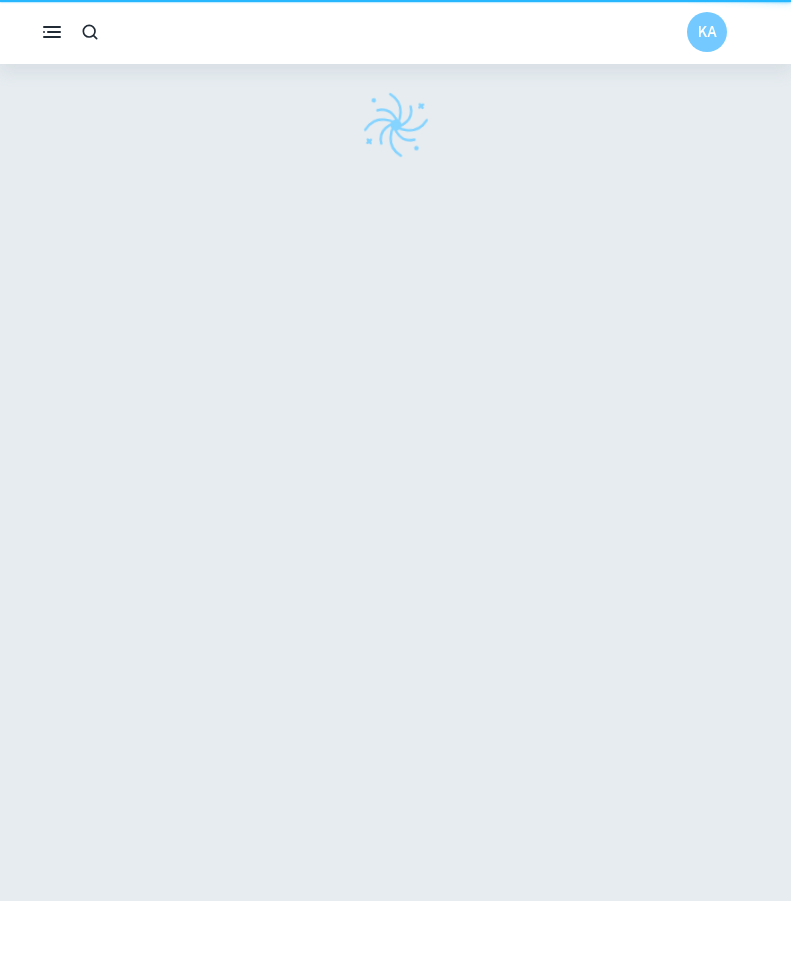 scroll, scrollTop: 0, scrollLeft: 0, axis: both 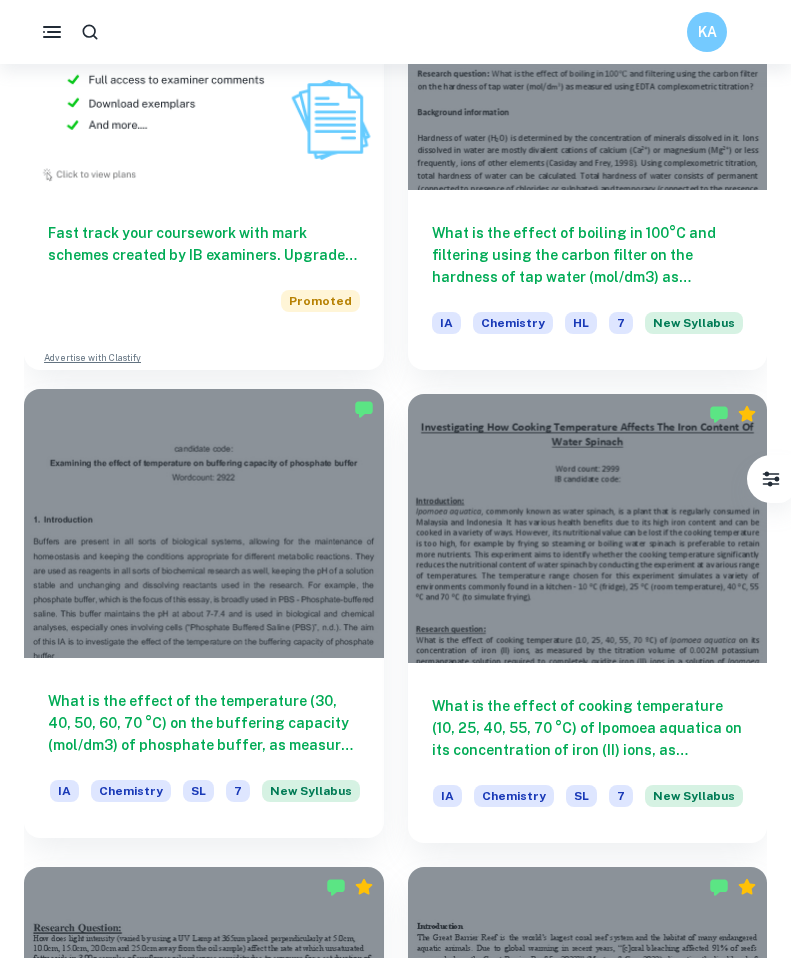click on "What is the effect of the temperature (30, 40, 50, 60, 70 °C) on the buffering capacity (mol/dm3) of phosphate buffer, as measured using titration with 0.1 mol/dm3 HCl? IA Chemistry SL 7 New Syllabus" at bounding box center [204, 748] 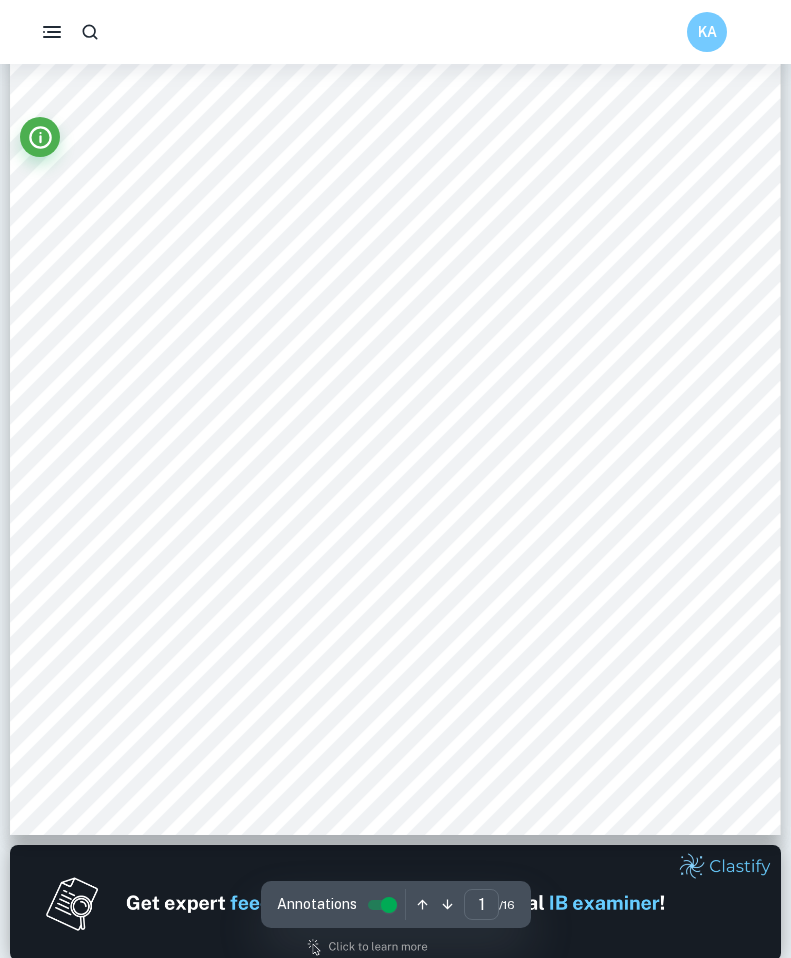 scroll, scrollTop: 0, scrollLeft: 0, axis: both 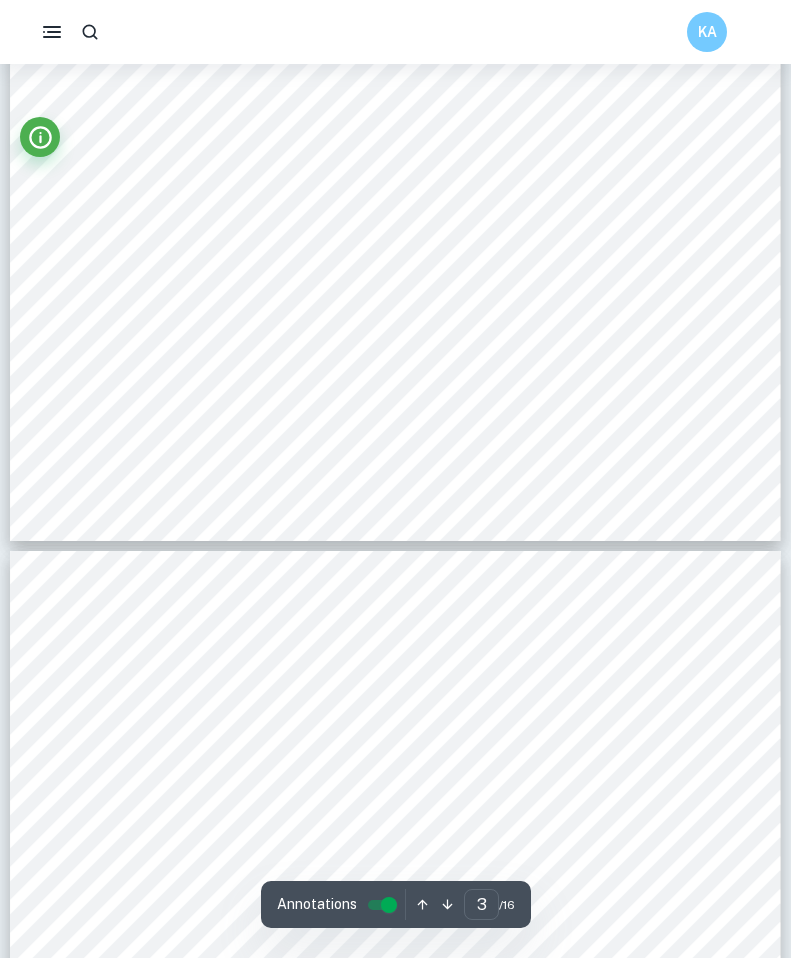 type on "4" 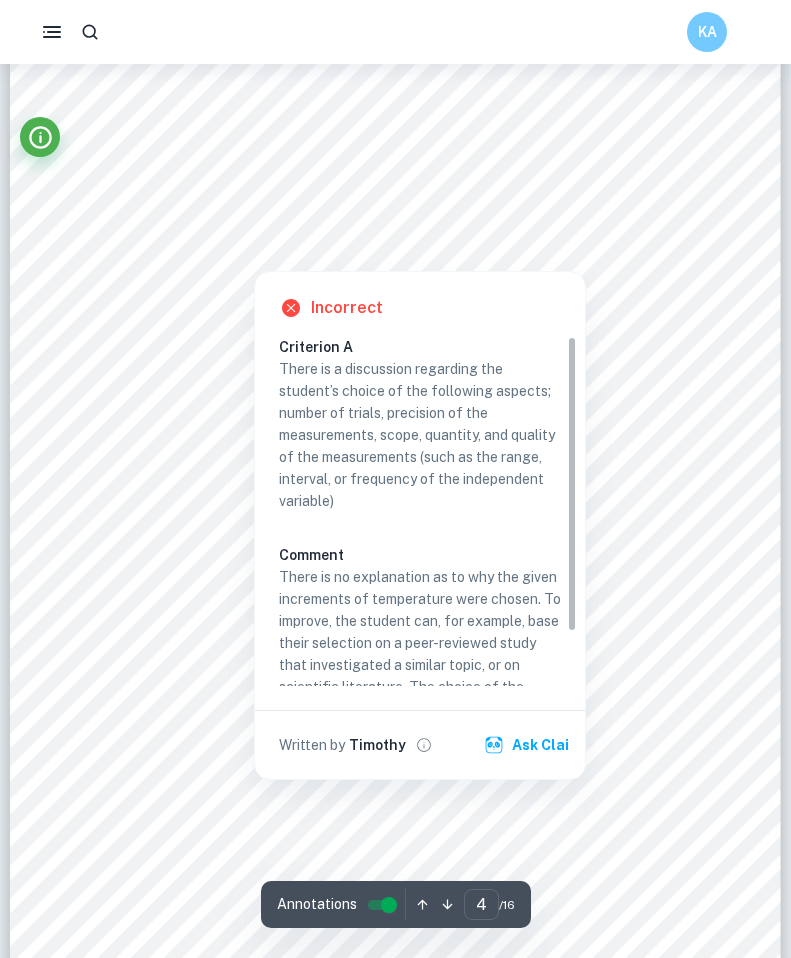 scroll, scrollTop: 3647, scrollLeft: 0, axis: vertical 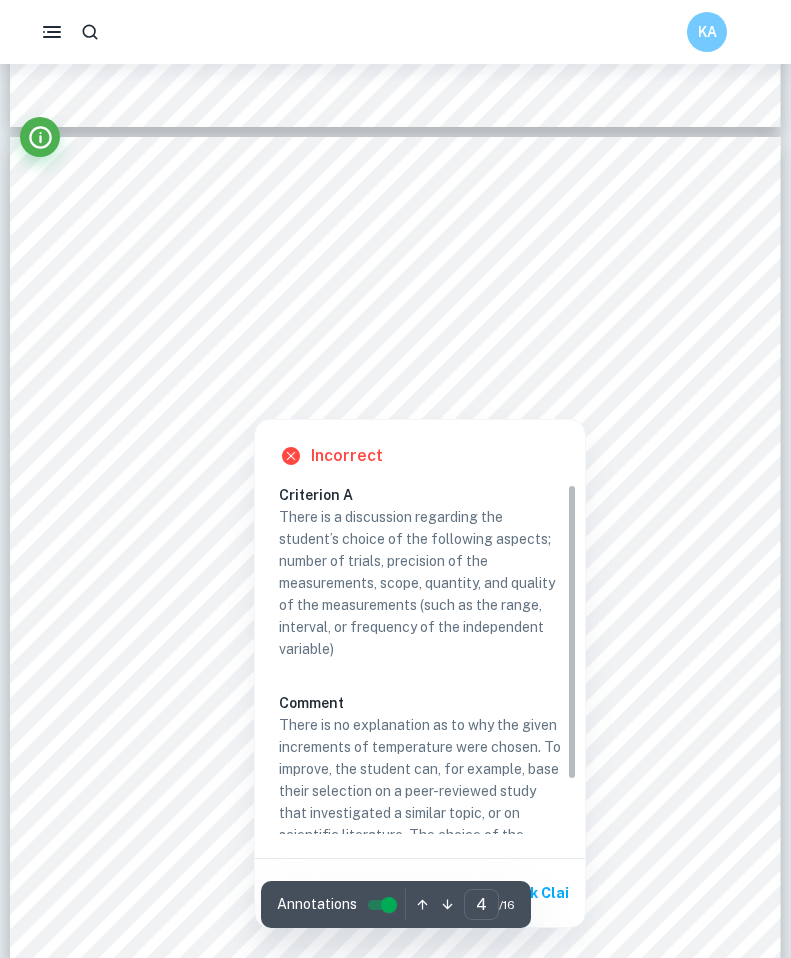 click on "Incorrect Criterion A There is a discussion regarding the student’s choice of the following aspects; number of trials, precision of the measurements, scope, quantity, and quality of the measurements (such as the range, interval, or frequency of the independent variable) Comment There is no explanation as to why the given increments of temperature were chosen. To improve, the student can, for example, base their selection on a peer-reviewed study that investigated a similar topic, or on scientific literature. The choice of the investigation's scope should be justified and properly referenced Written by Timothy Ask Clai" at bounding box center [420, 668] 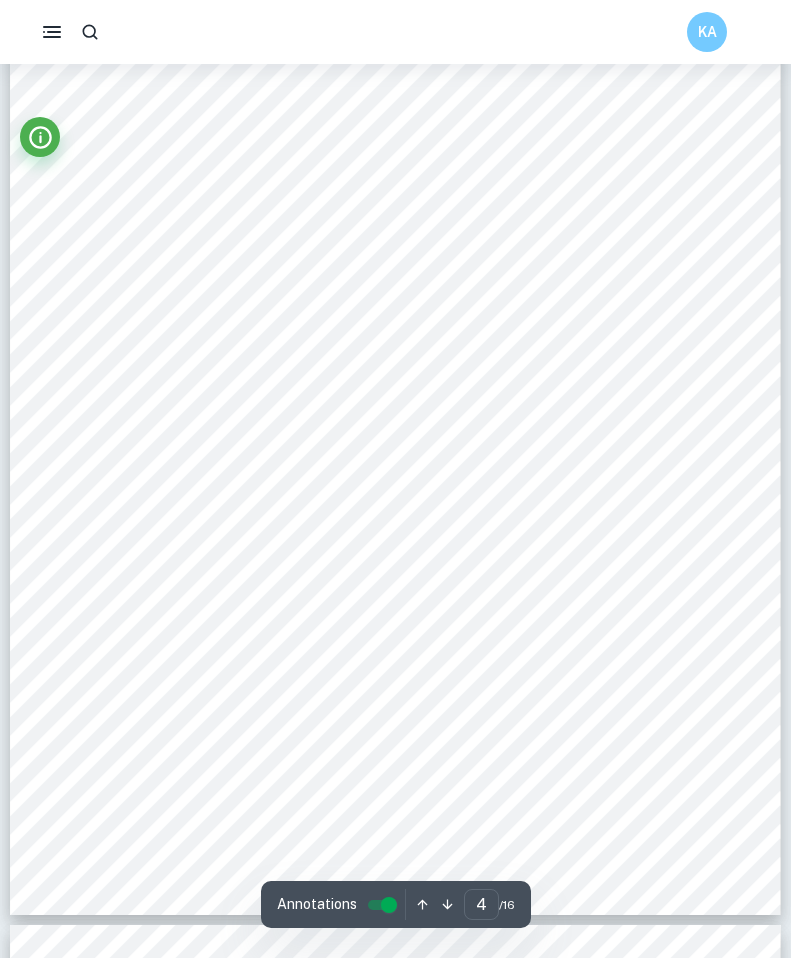 scroll, scrollTop: 3821, scrollLeft: 0, axis: vertical 